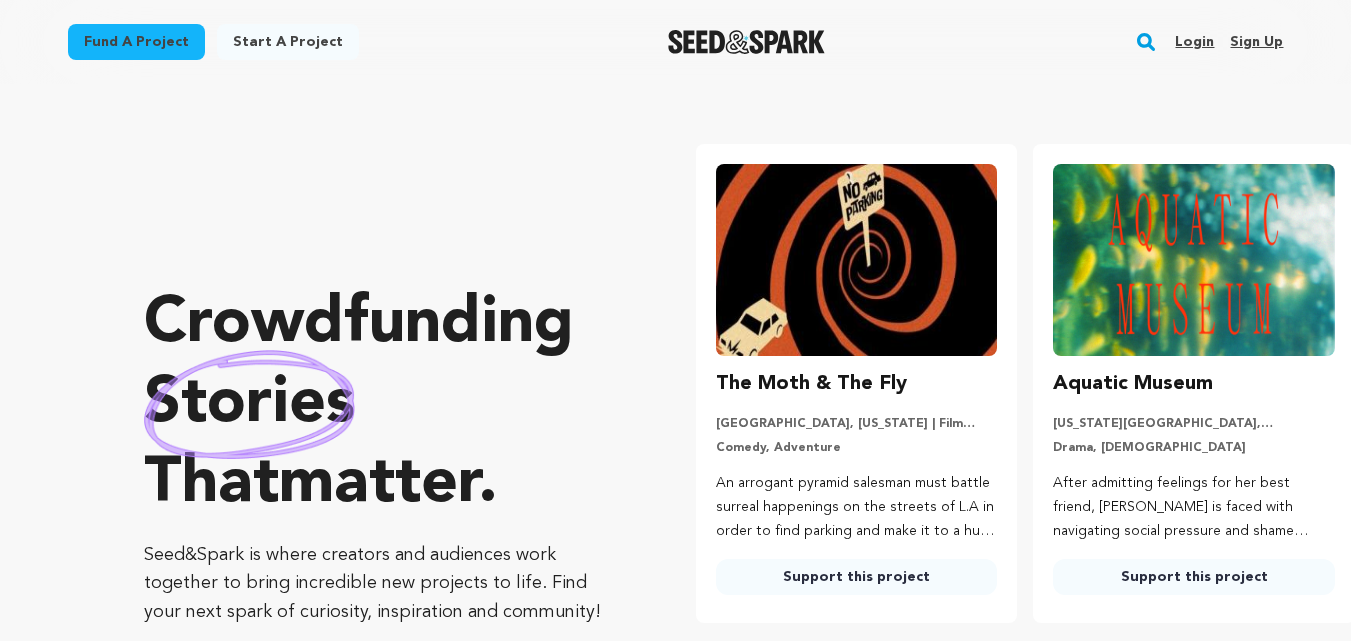 scroll, scrollTop: 0, scrollLeft: 0, axis: both 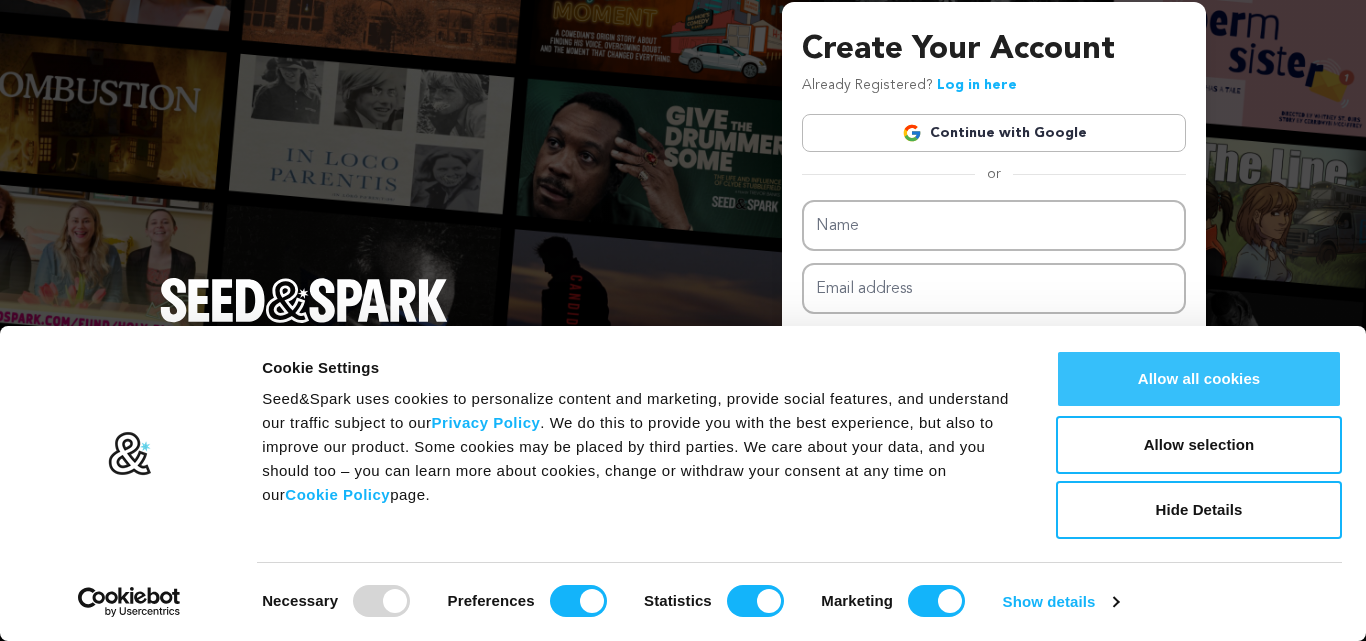 click on "Allow all cookies" at bounding box center [1199, 379] 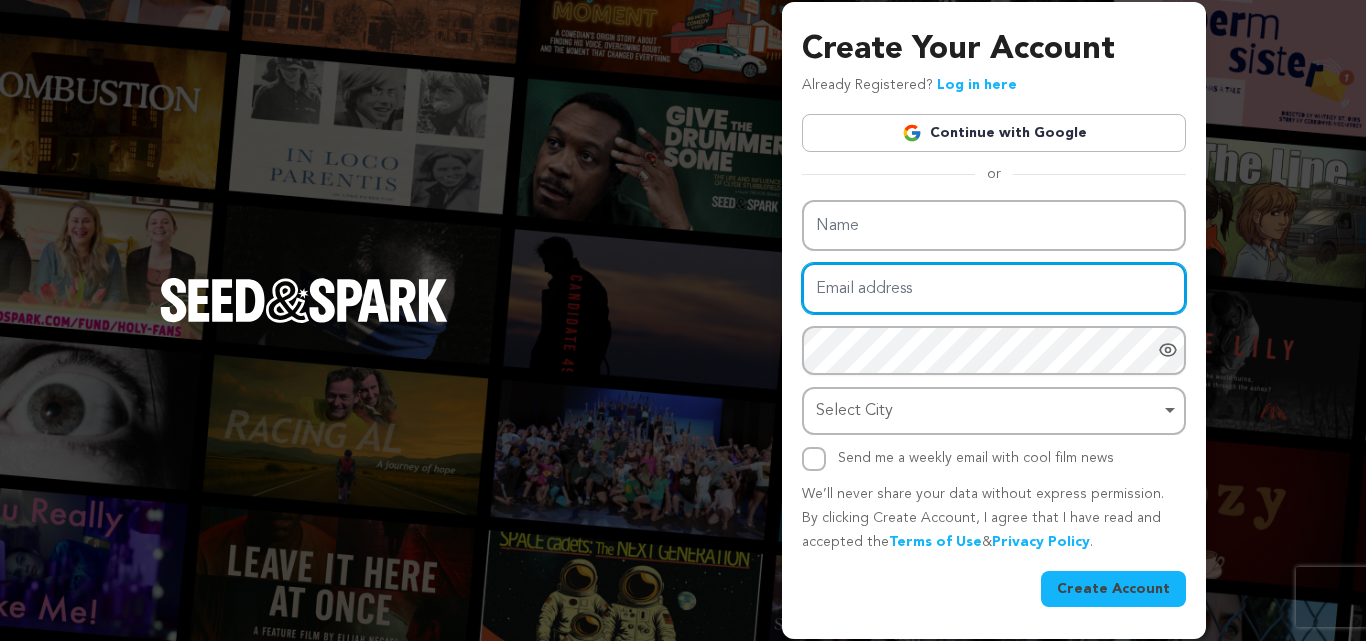 click on "Email address" at bounding box center (994, 288) 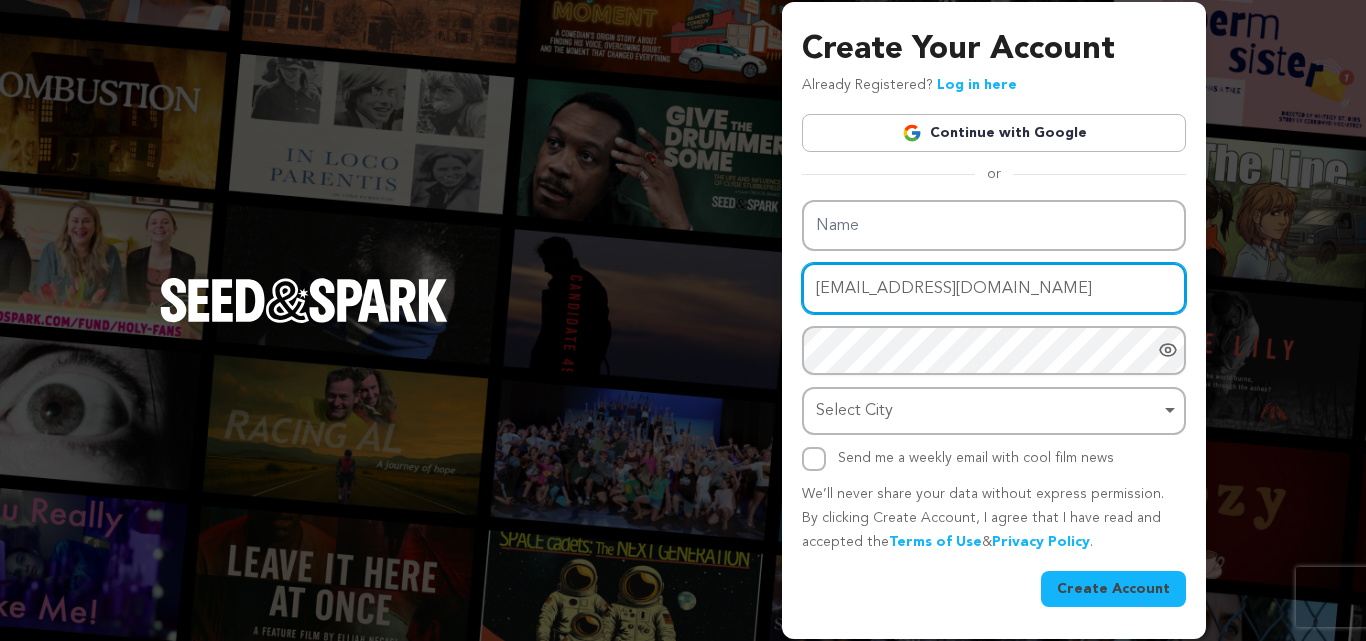 type on "[EMAIL_ADDRESS][DOMAIN_NAME]" 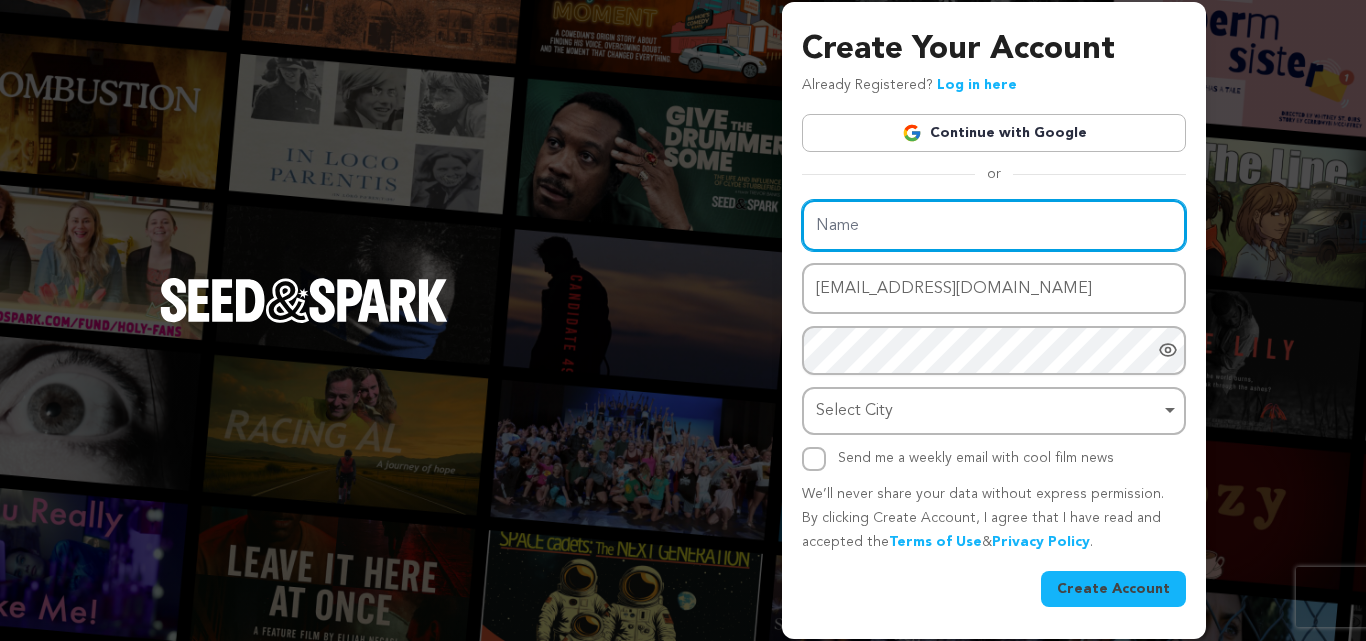 click on "Name" at bounding box center (994, 225) 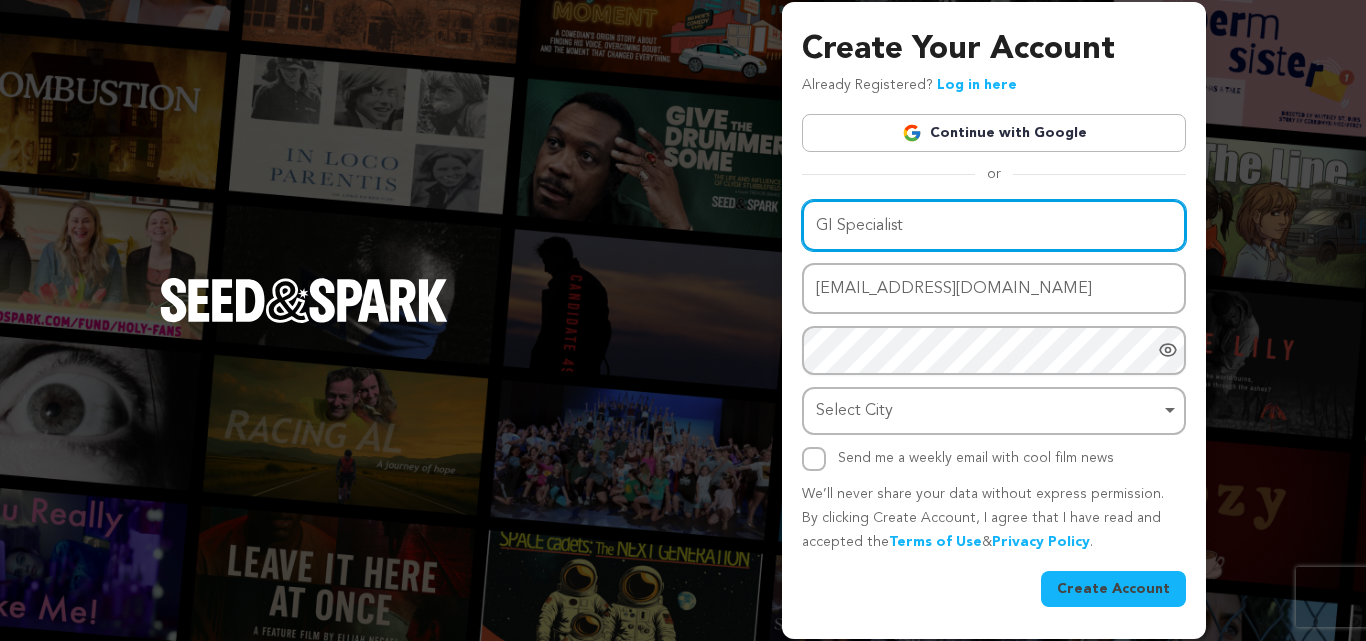 type on "GI Specialist" 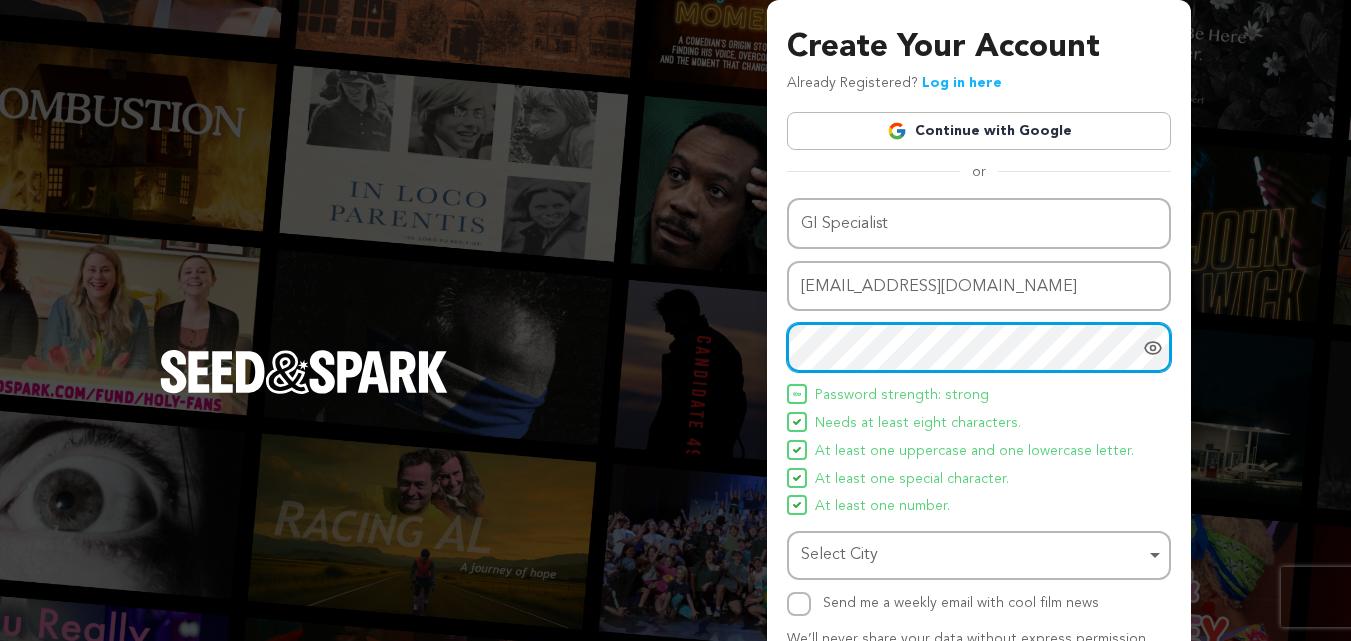 click on "Select City Remove item" at bounding box center [973, 555] 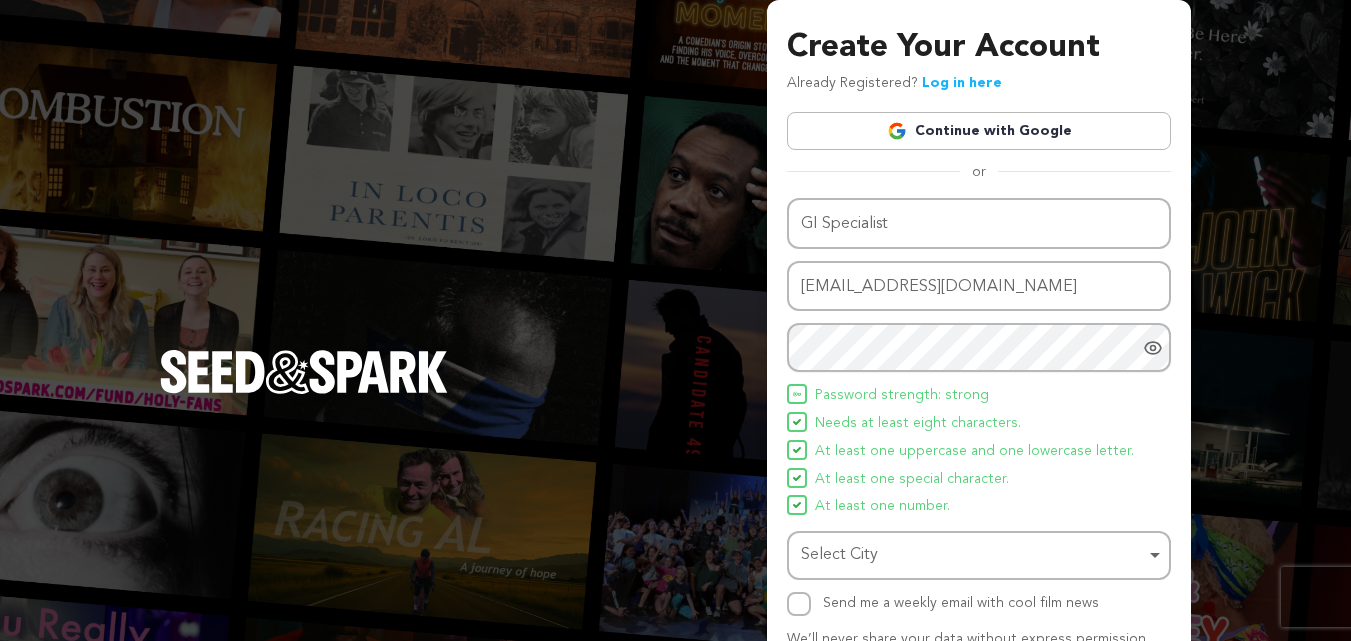 click on "Select City Remove item" at bounding box center (973, 555) 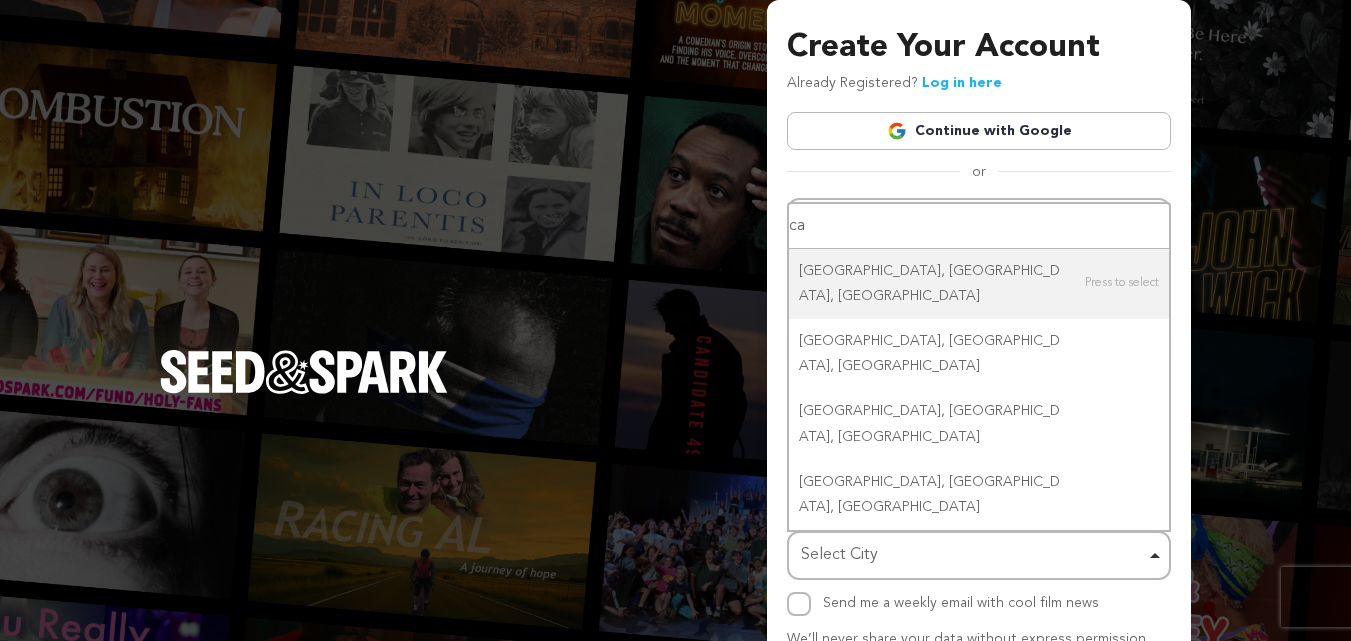 paste on "Carbondale" 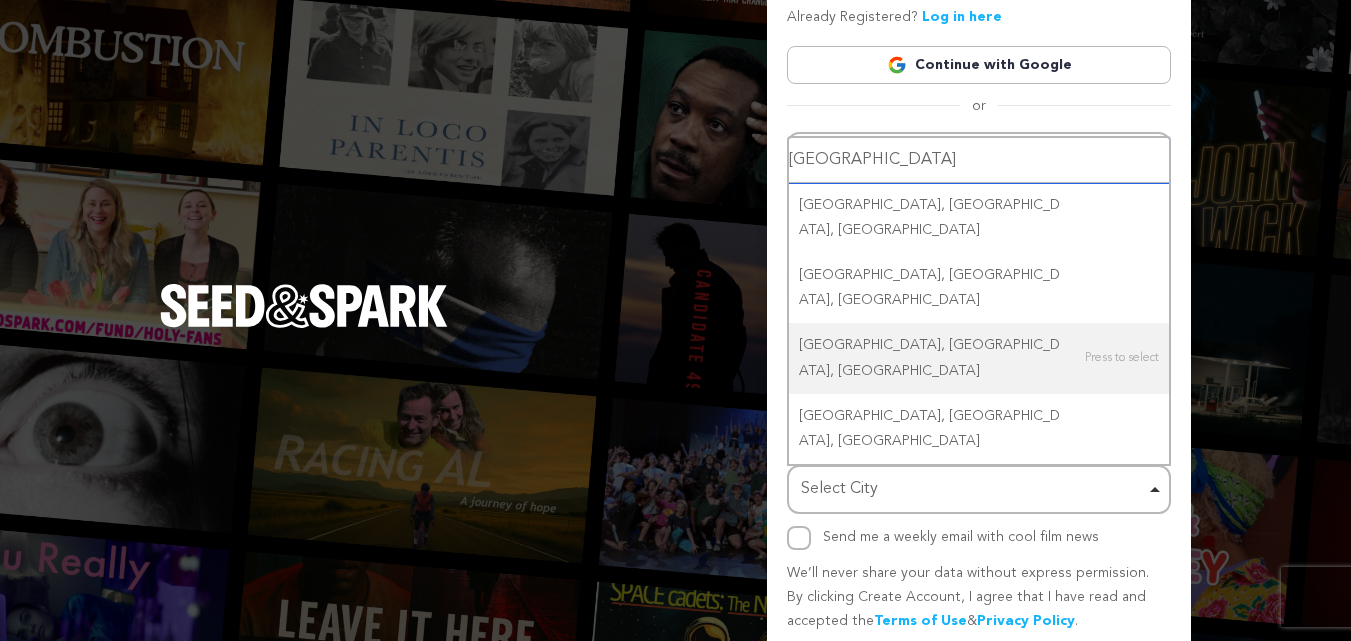 scroll, scrollTop: 100, scrollLeft: 0, axis: vertical 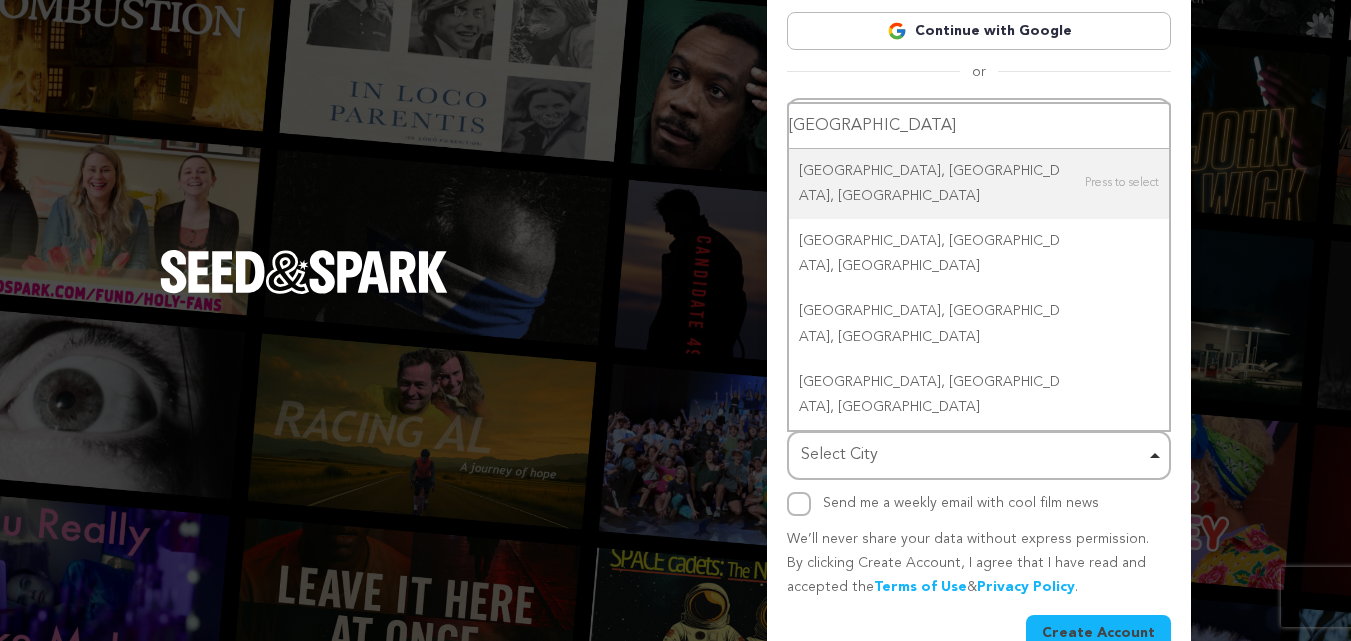 type 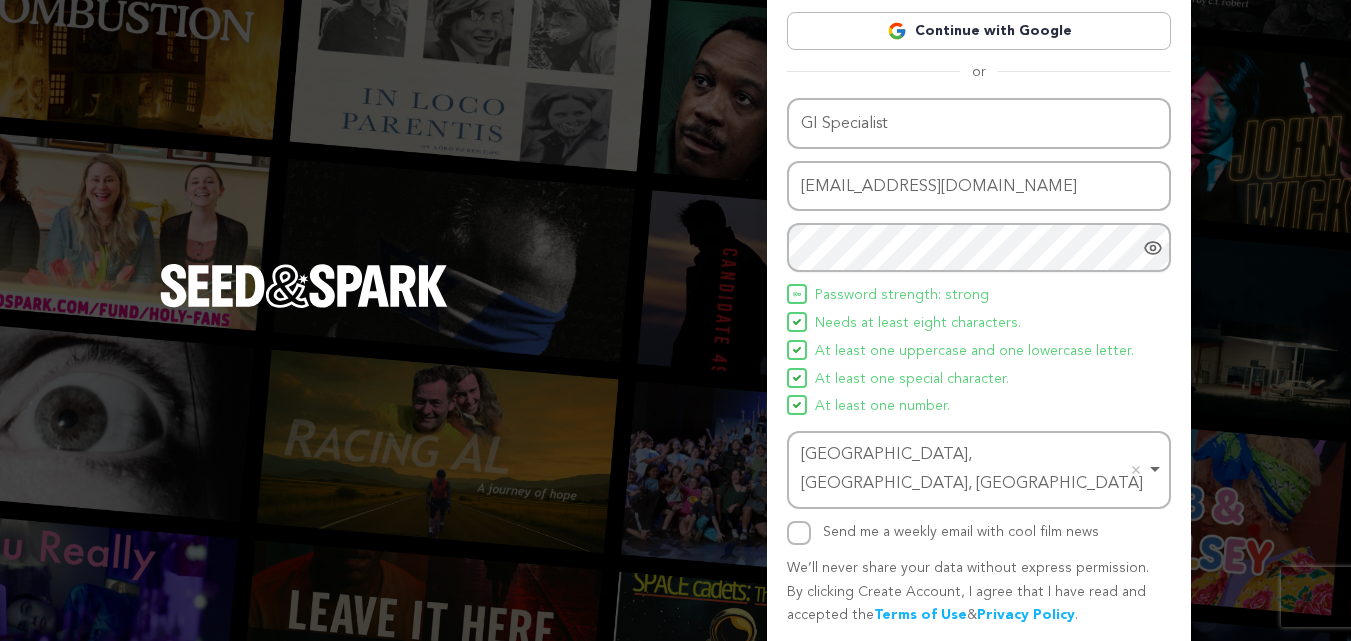 click on "Create Account" at bounding box center (1098, 662) 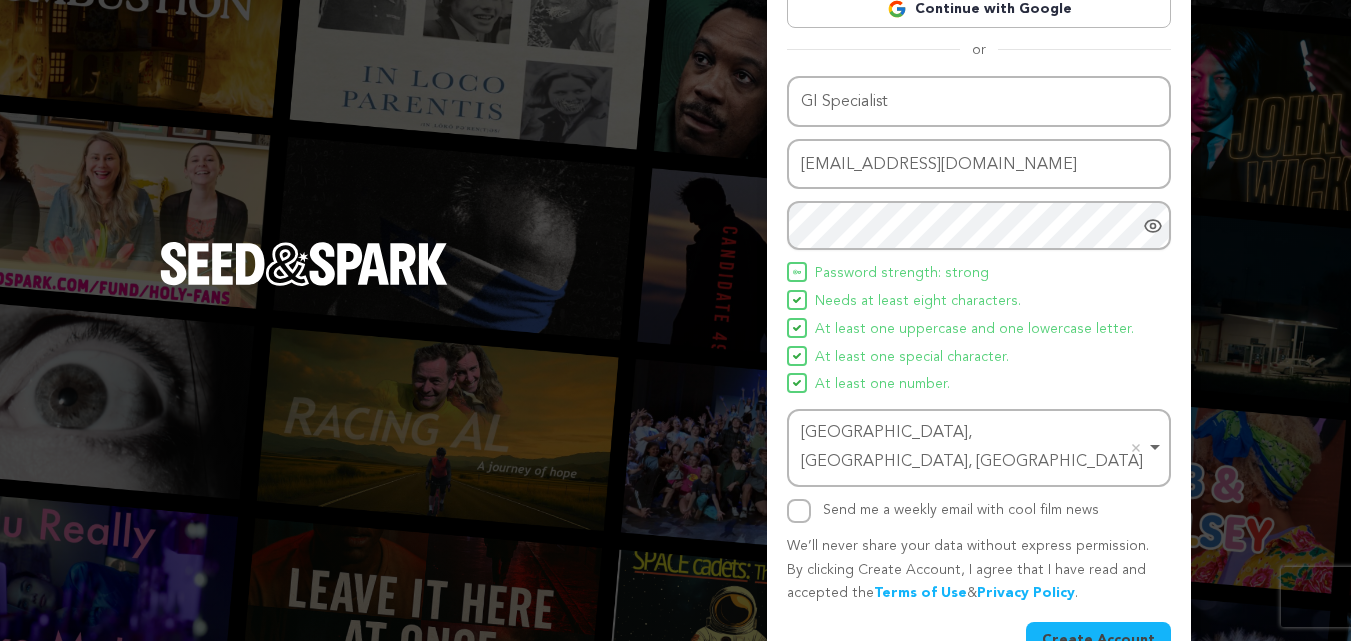 scroll, scrollTop: 142, scrollLeft: 0, axis: vertical 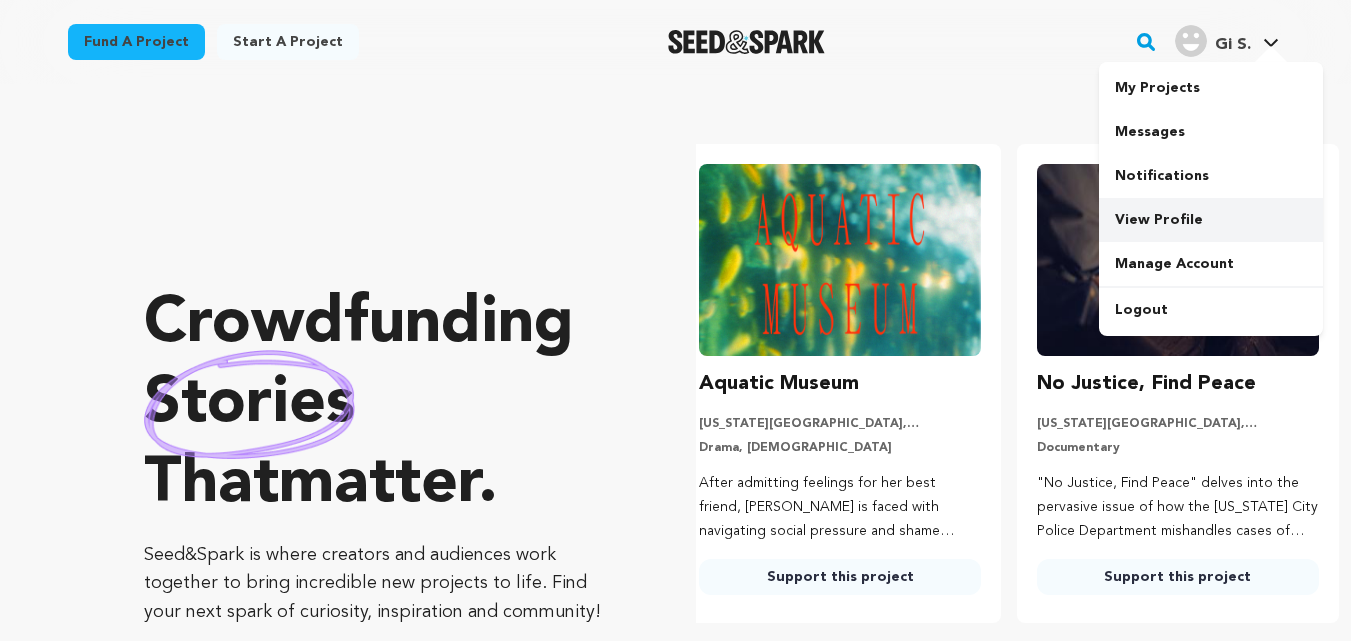 click on "View Profile" at bounding box center [1211, 220] 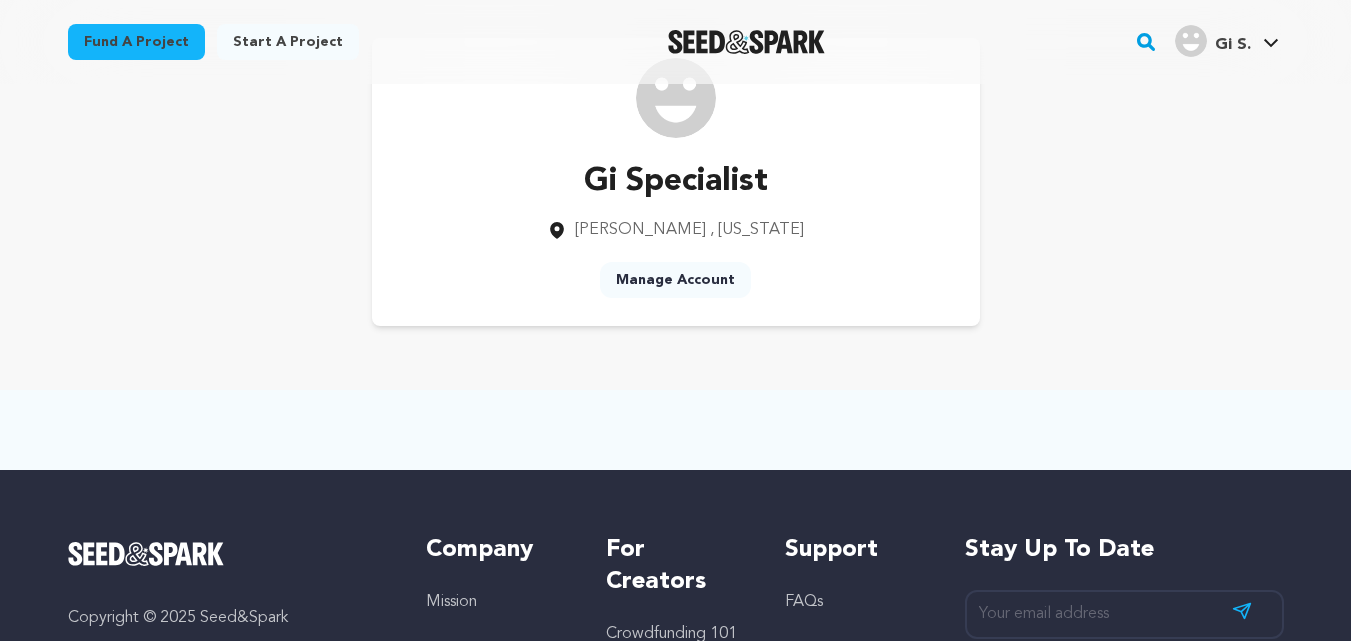 scroll, scrollTop: 100, scrollLeft: 0, axis: vertical 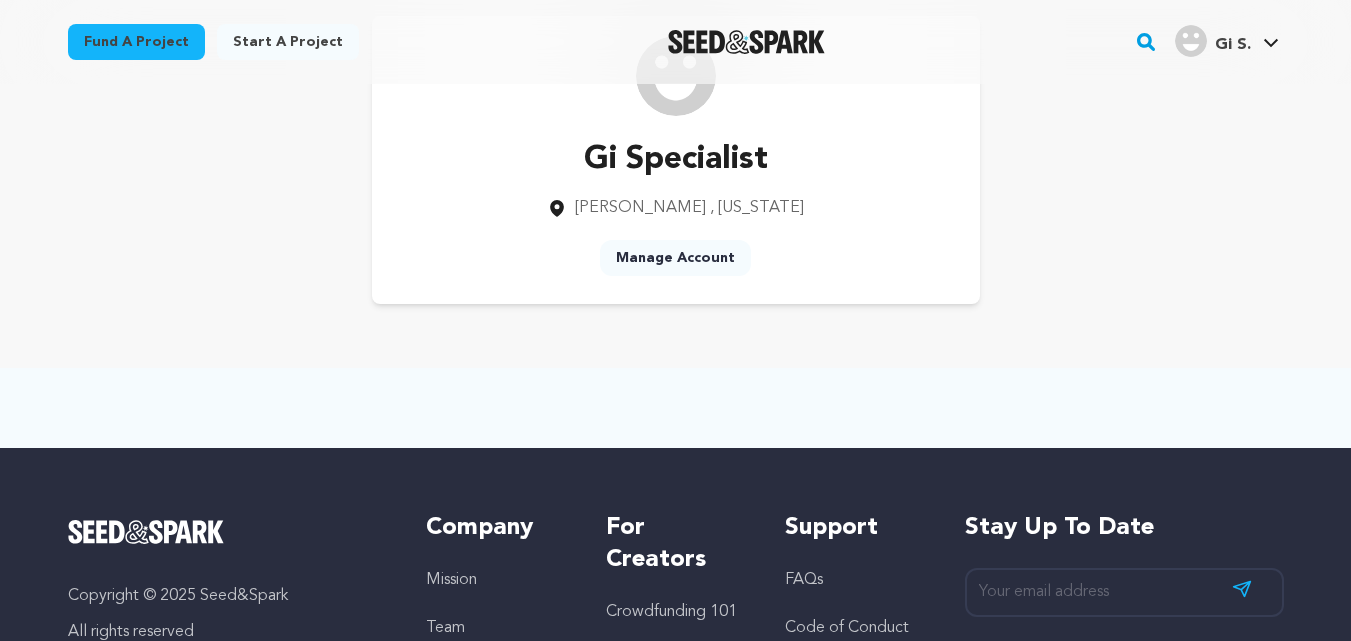 click on "Manage Account" at bounding box center (675, 258) 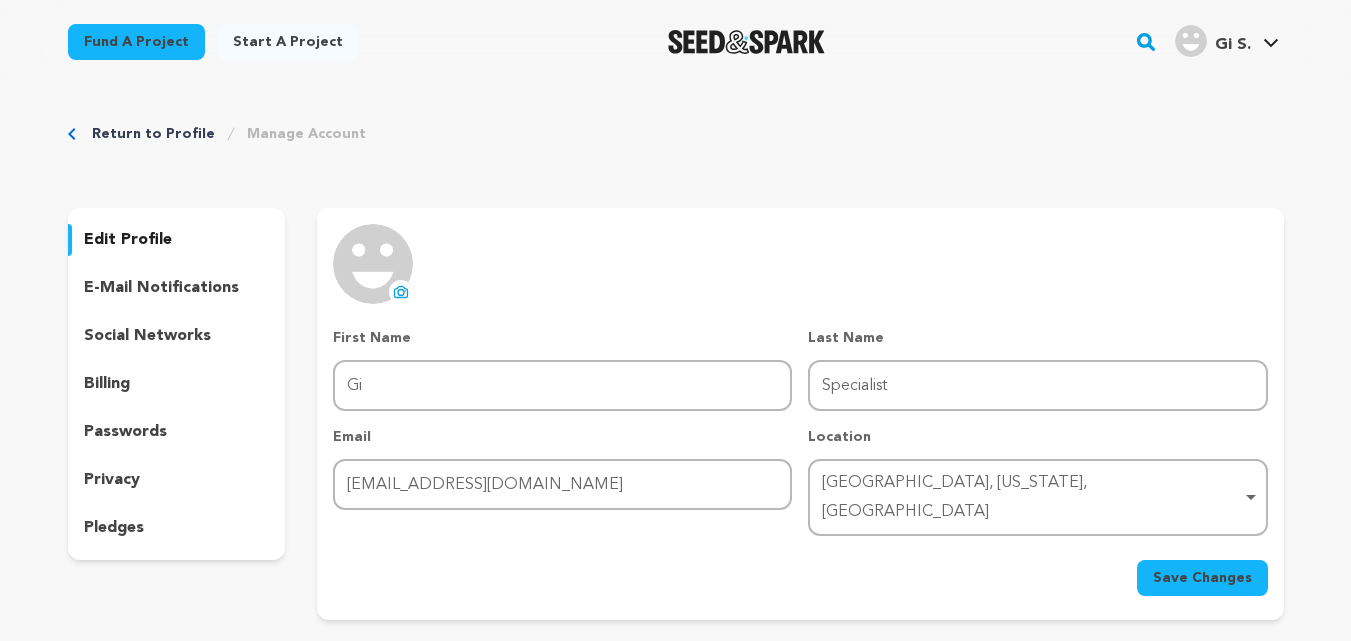 scroll, scrollTop: 0, scrollLeft: 0, axis: both 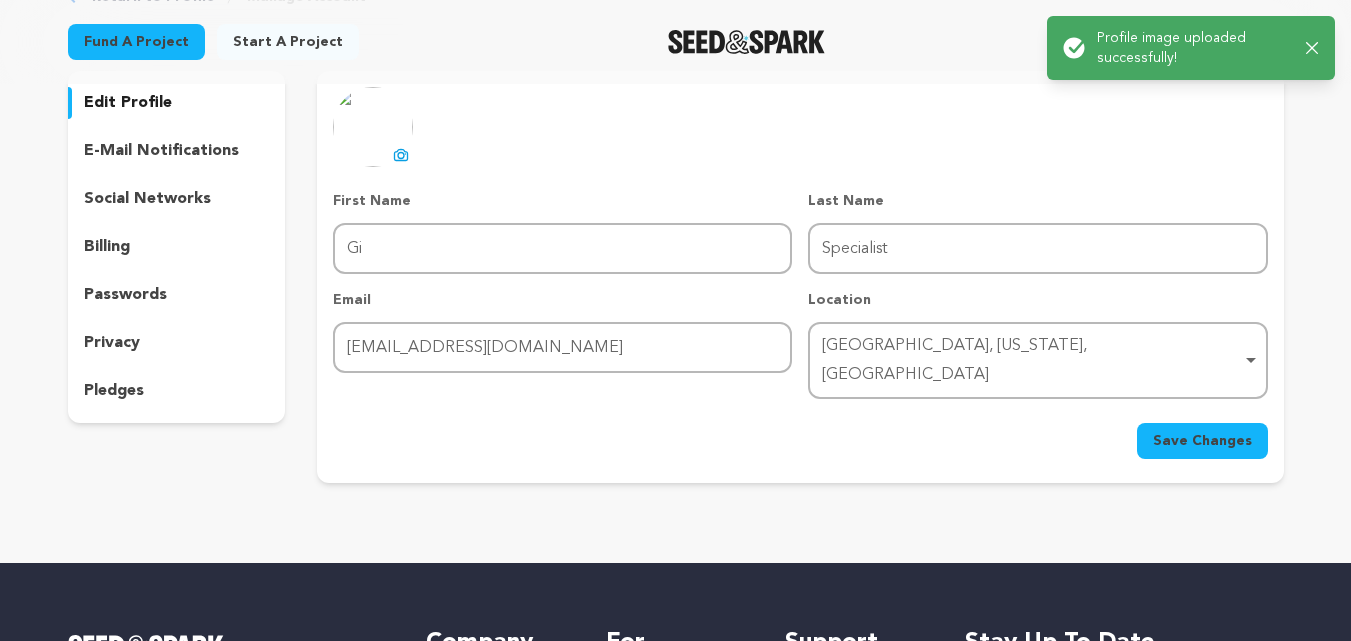 click on "social networks" at bounding box center [147, 199] 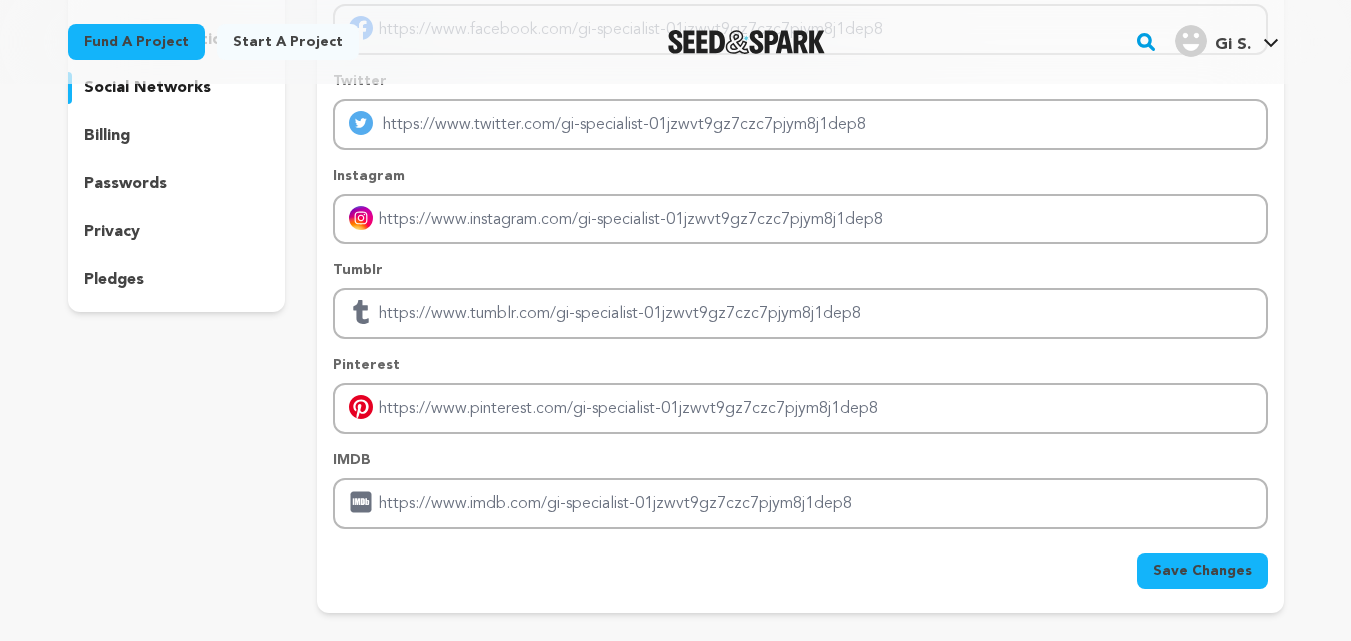 scroll, scrollTop: 243, scrollLeft: 0, axis: vertical 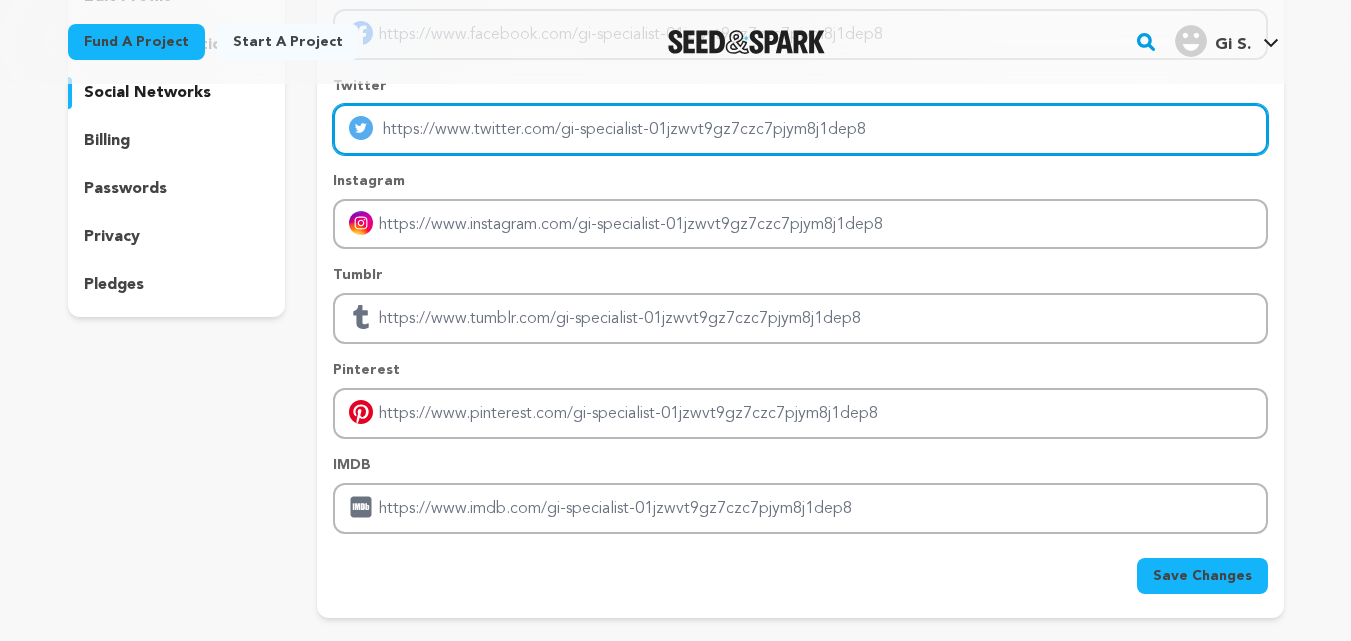 click at bounding box center [800, 129] 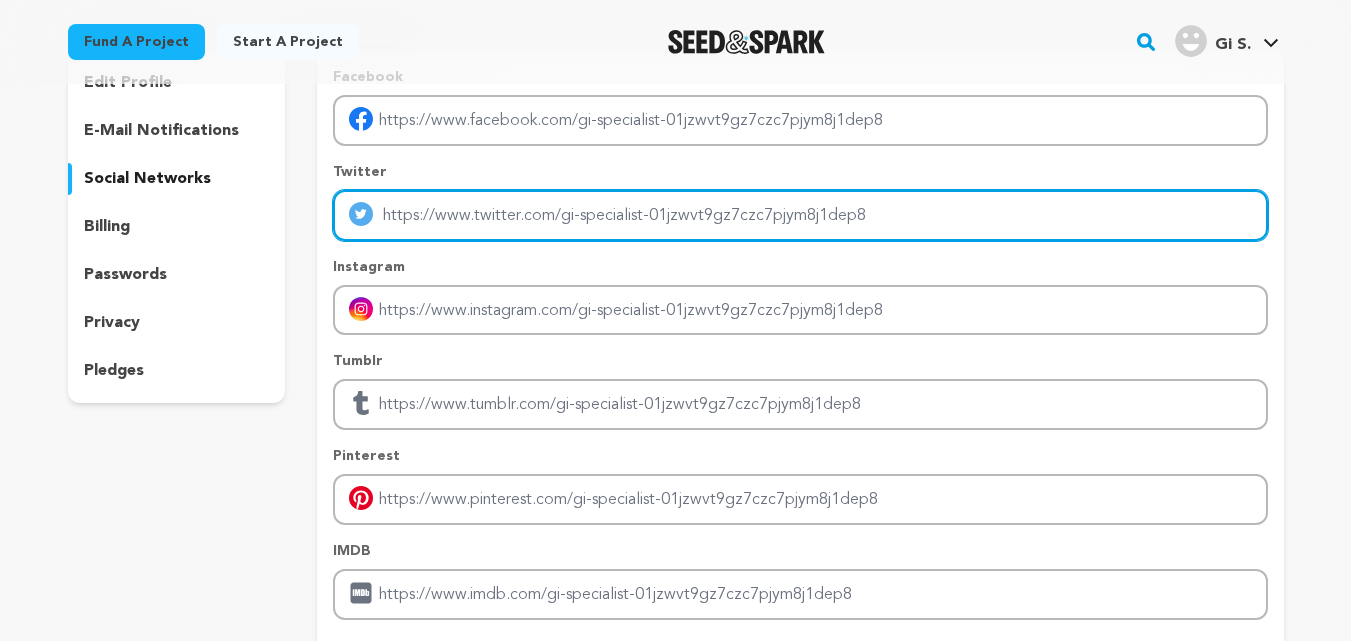 scroll, scrollTop: 111, scrollLeft: 0, axis: vertical 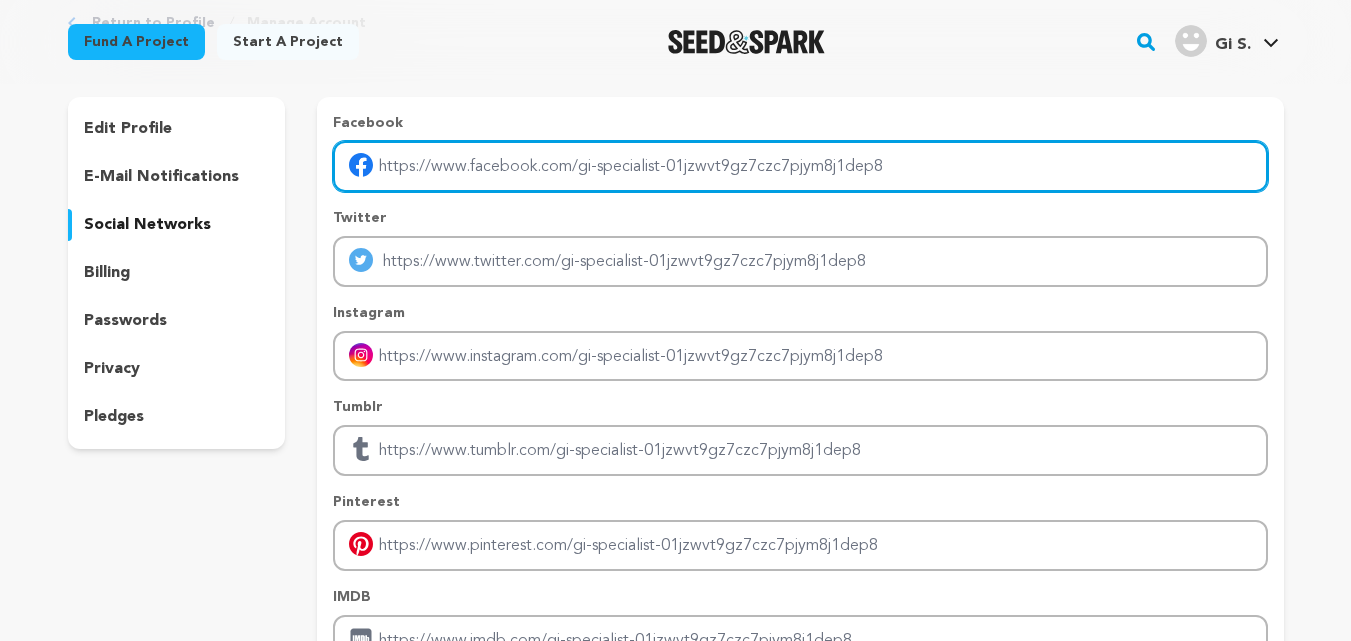click at bounding box center [800, 166] 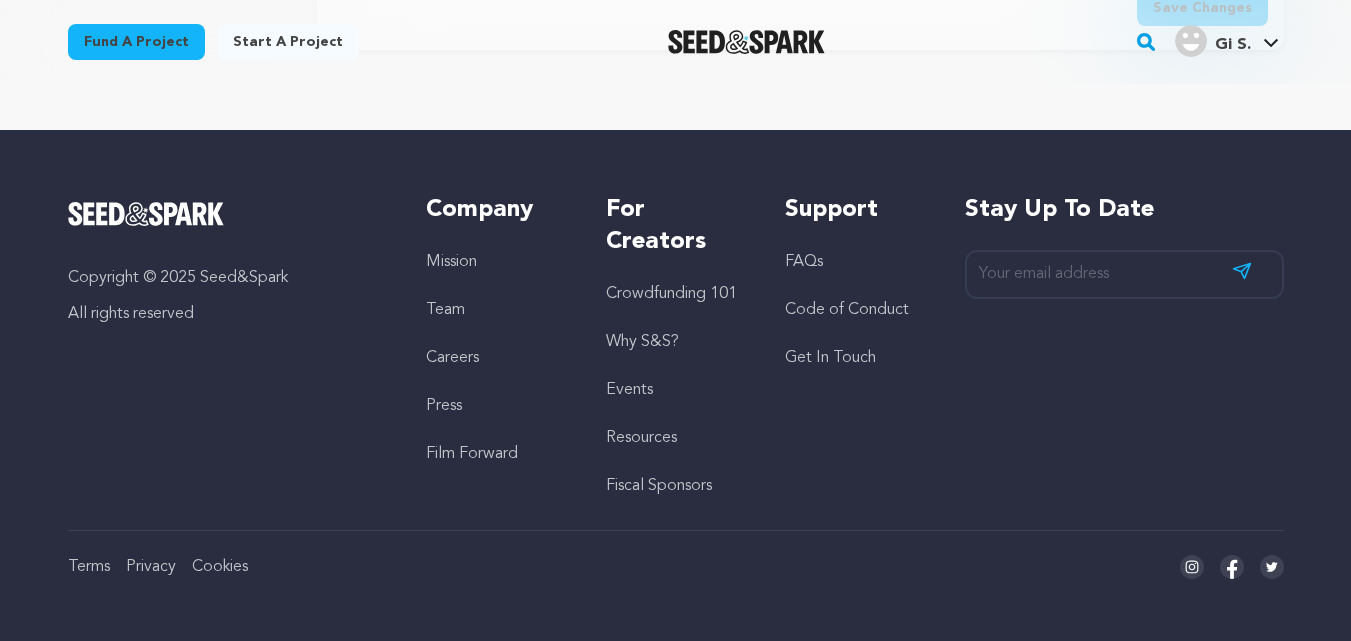 scroll, scrollTop: 251, scrollLeft: 0, axis: vertical 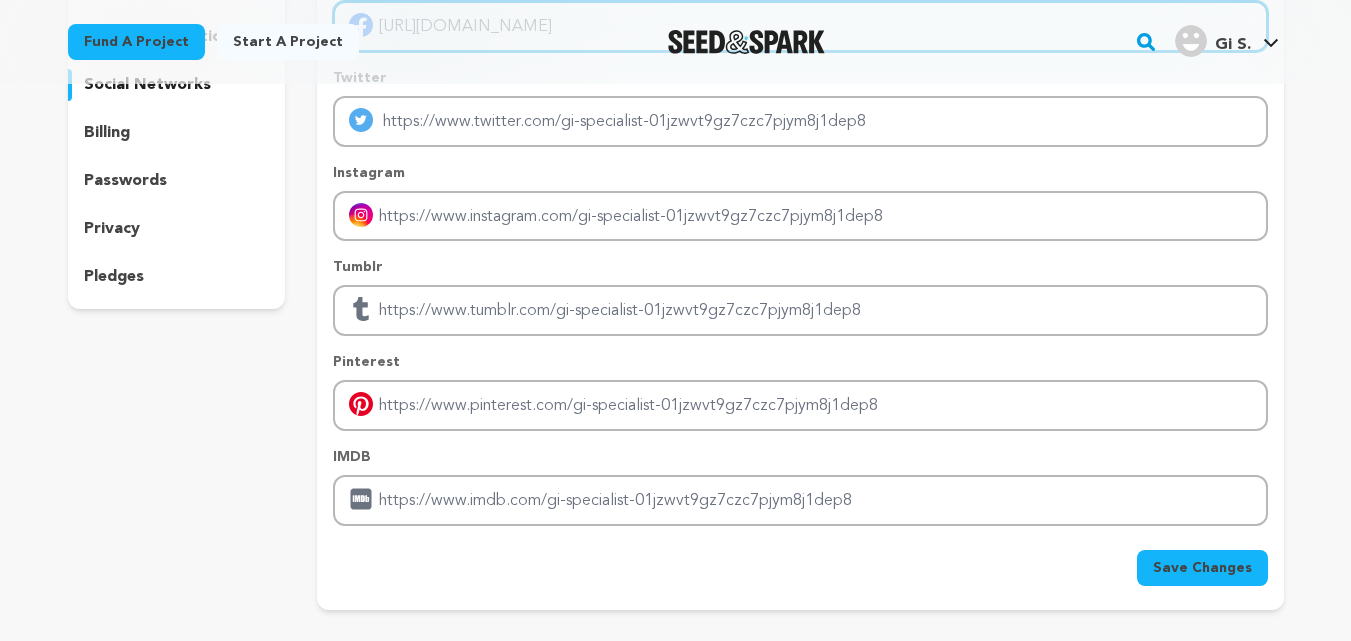 type on "[URL][DOMAIN_NAME]" 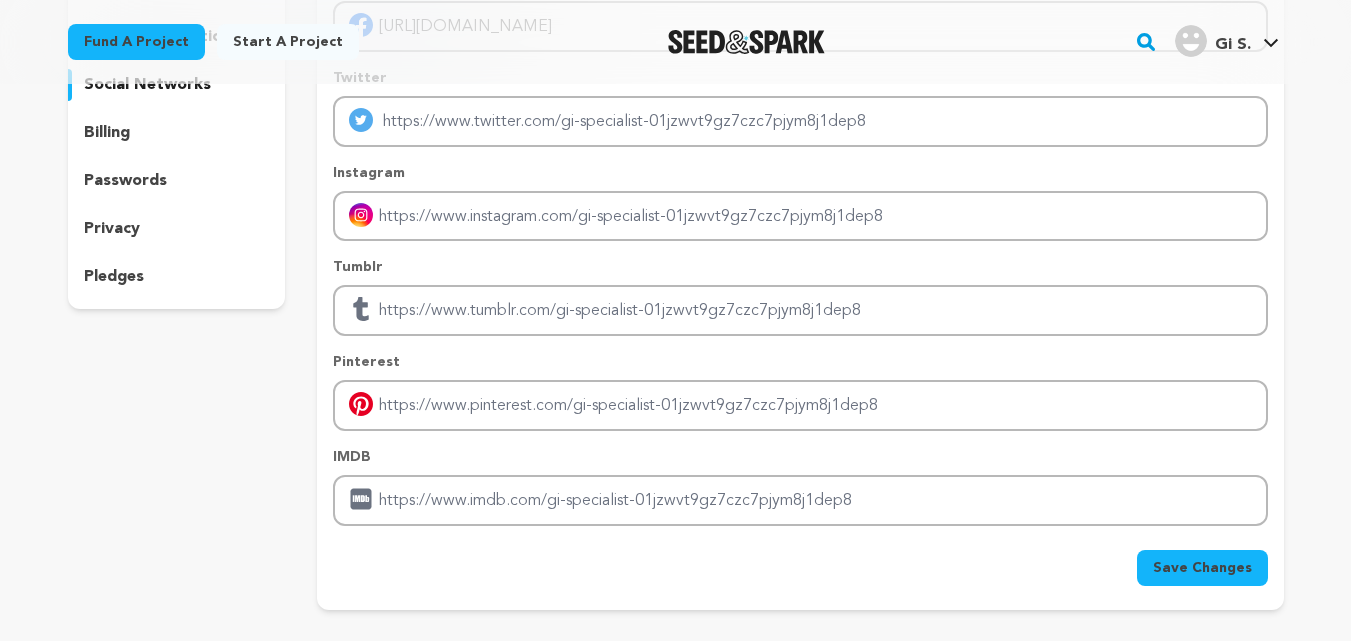 click on "Save Changes" at bounding box center (1202, 568) 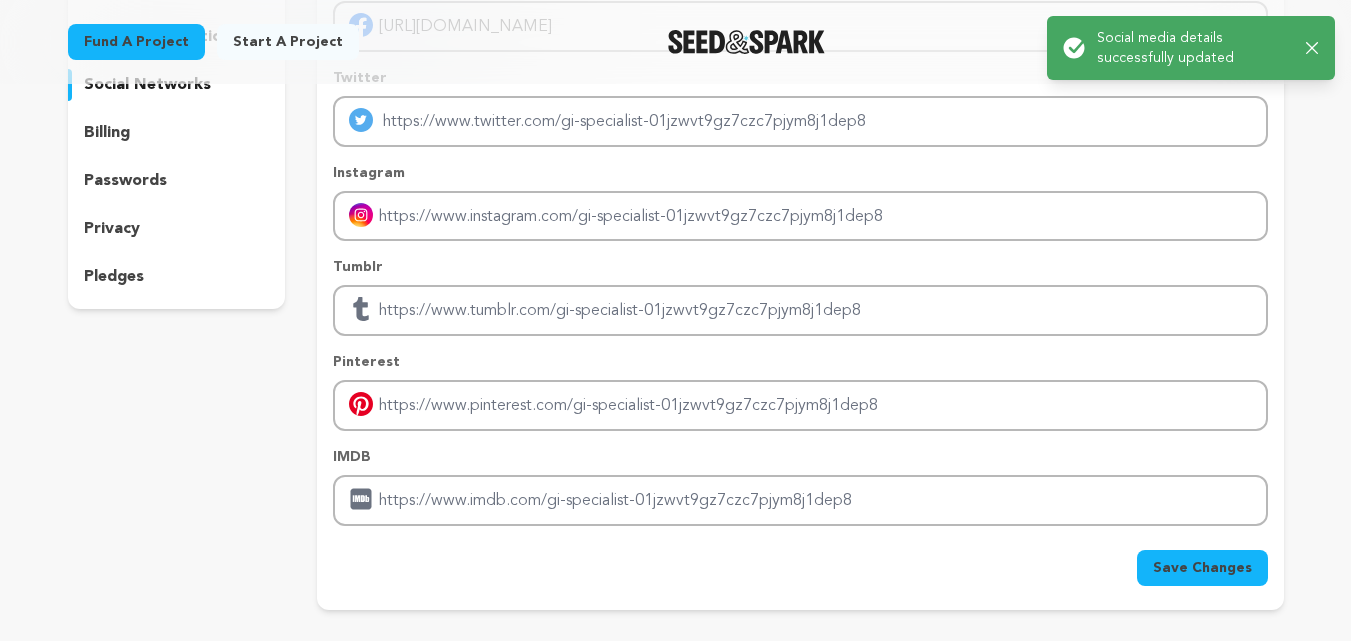 click on "Success:
Info:
Warning:
Error:
Social media details successfully updated
Close notification" at bounding box center (1191, 48) 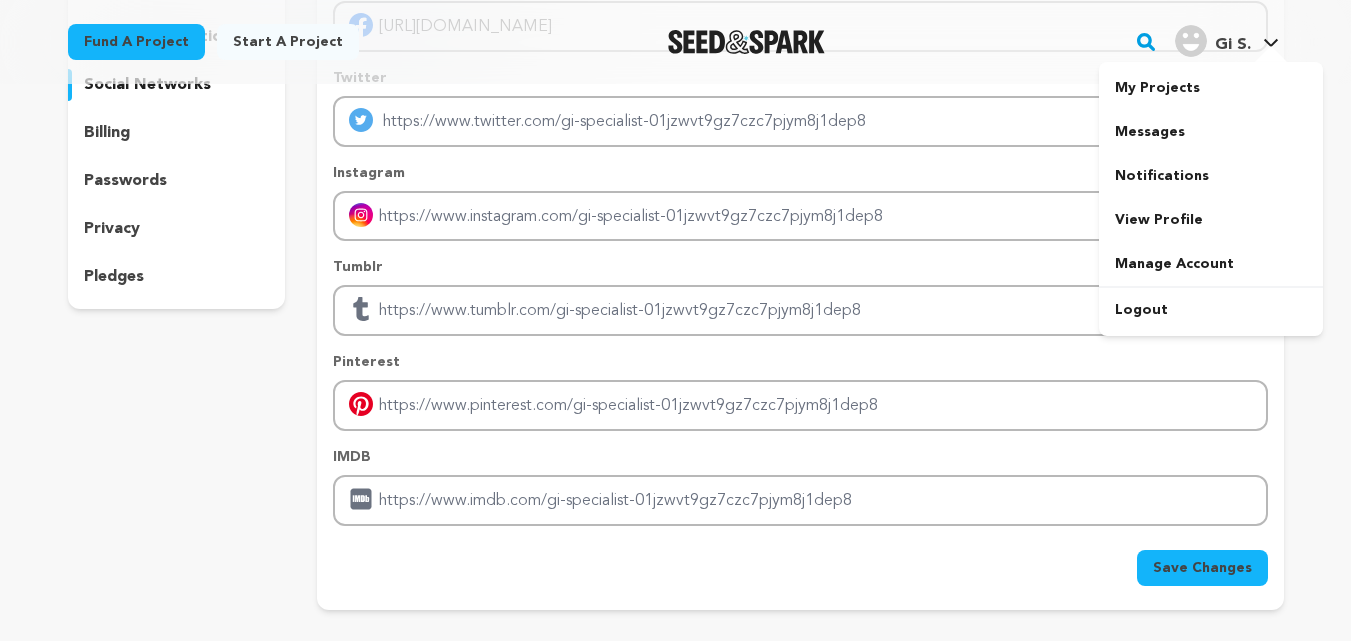 click 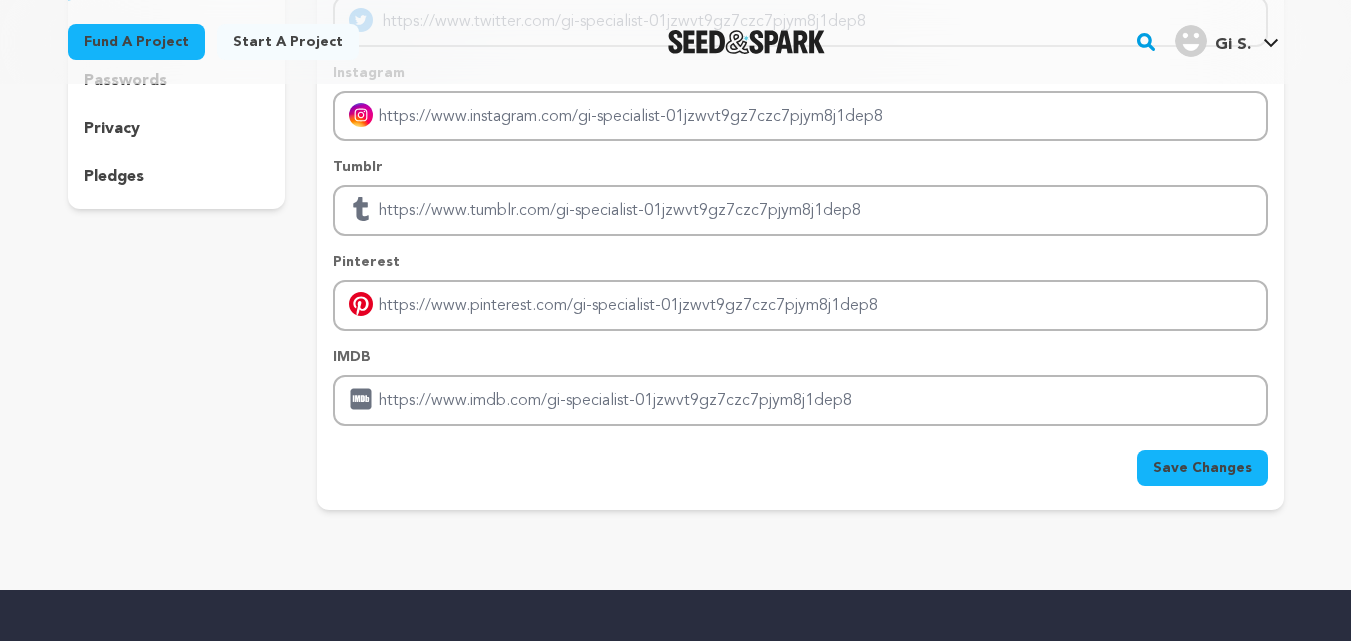 scroll, scrollTop: 251, scrollLeft: 0, axis: vertical 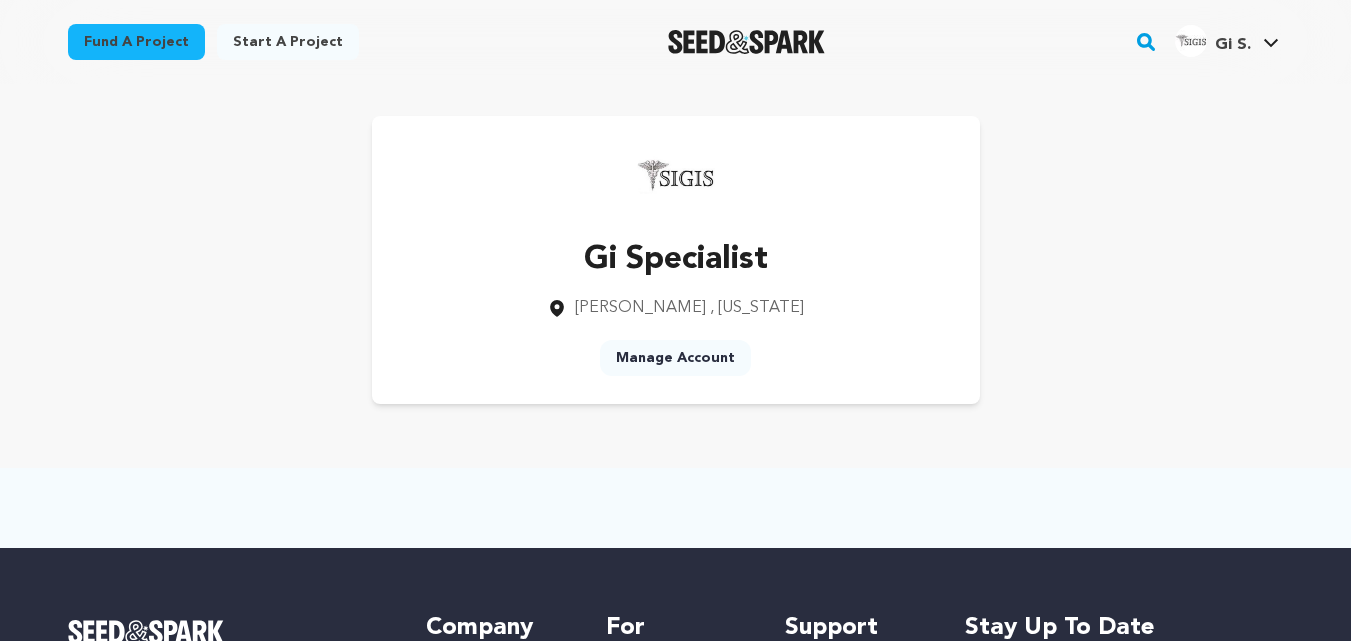 click on "Gi Specialist
[GEOGRAPHIC_DATA]
, [US_STATE]
Manage Account" at bounding box center [676, 260] 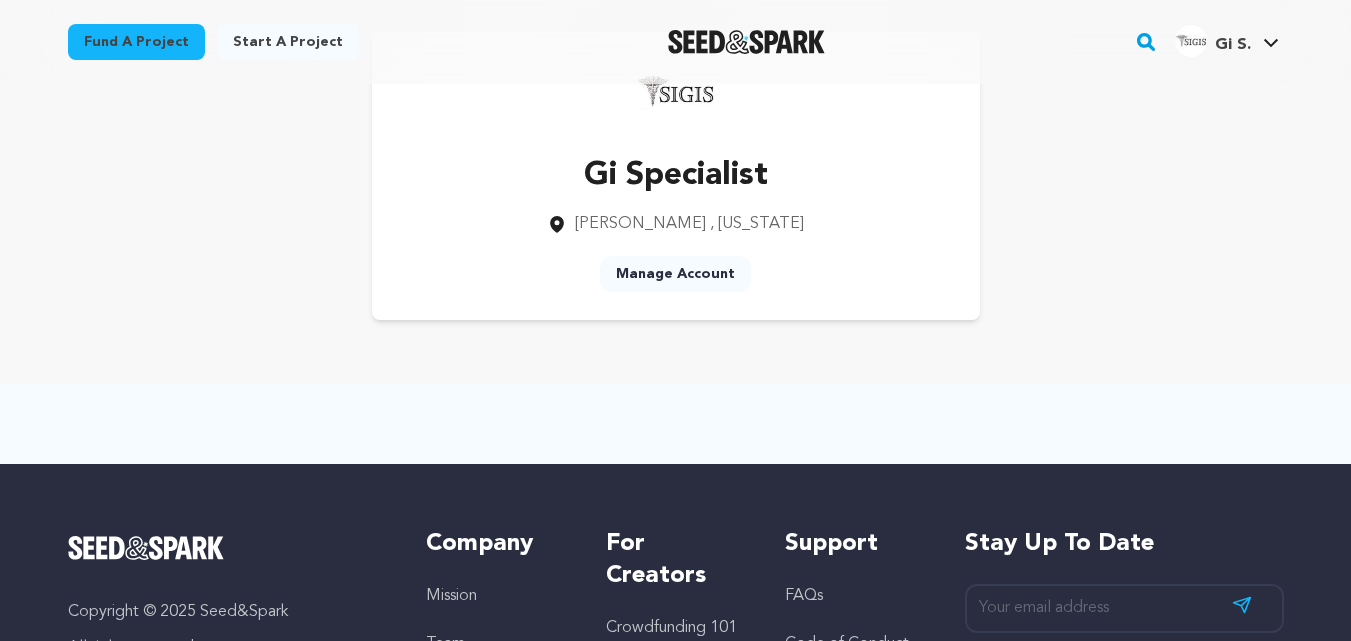 scroll, scrollTop: 0, scrollLeft: 0, axis: both 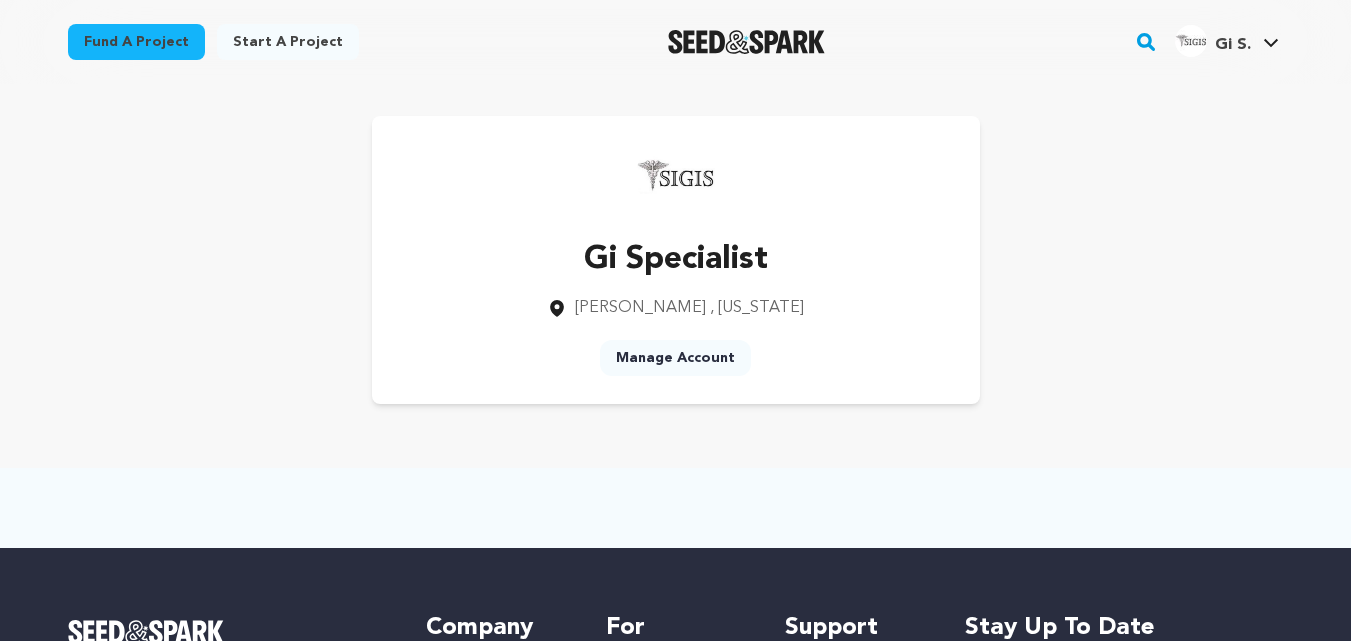 click on "Manage Account" at bounding box center (675, 358) 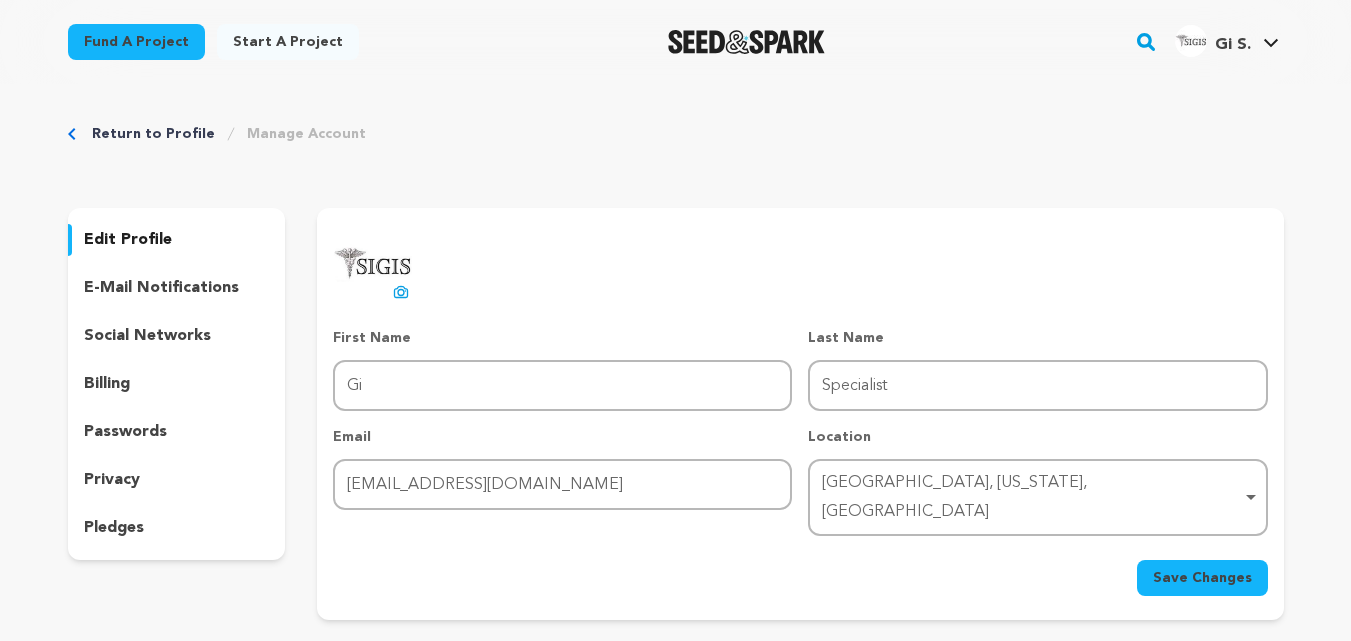 scroll, scrollTop: 0, scrollLeft: 0, axis: both 